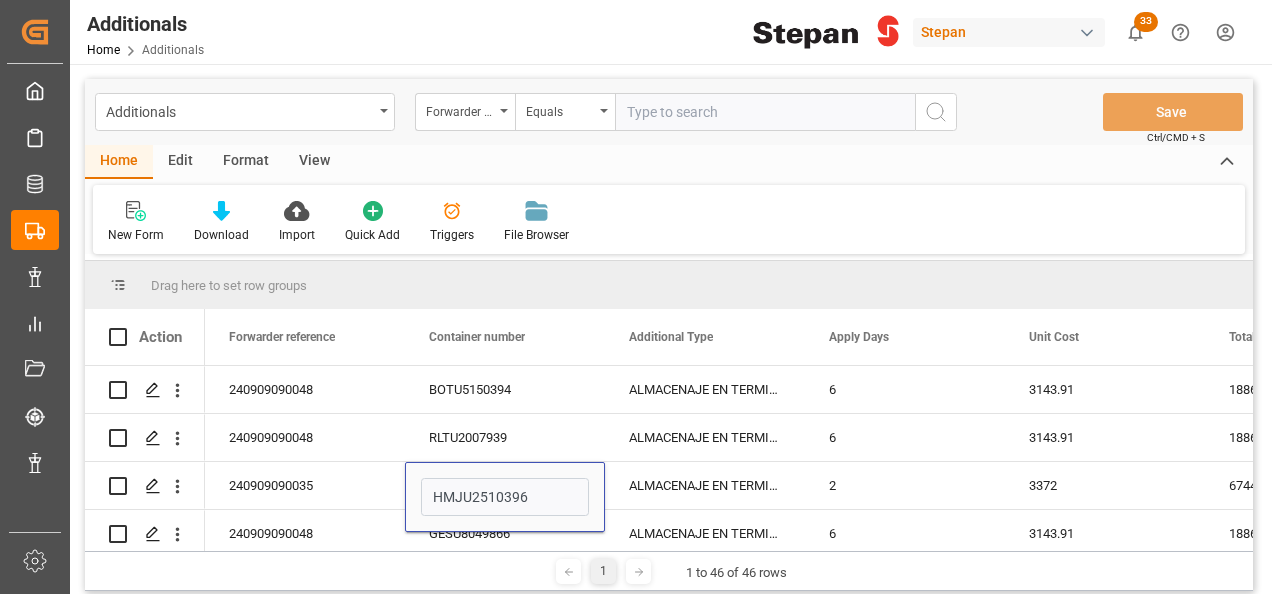 scroll, scrollTop: 0, scrollLeft: 0, axis: both 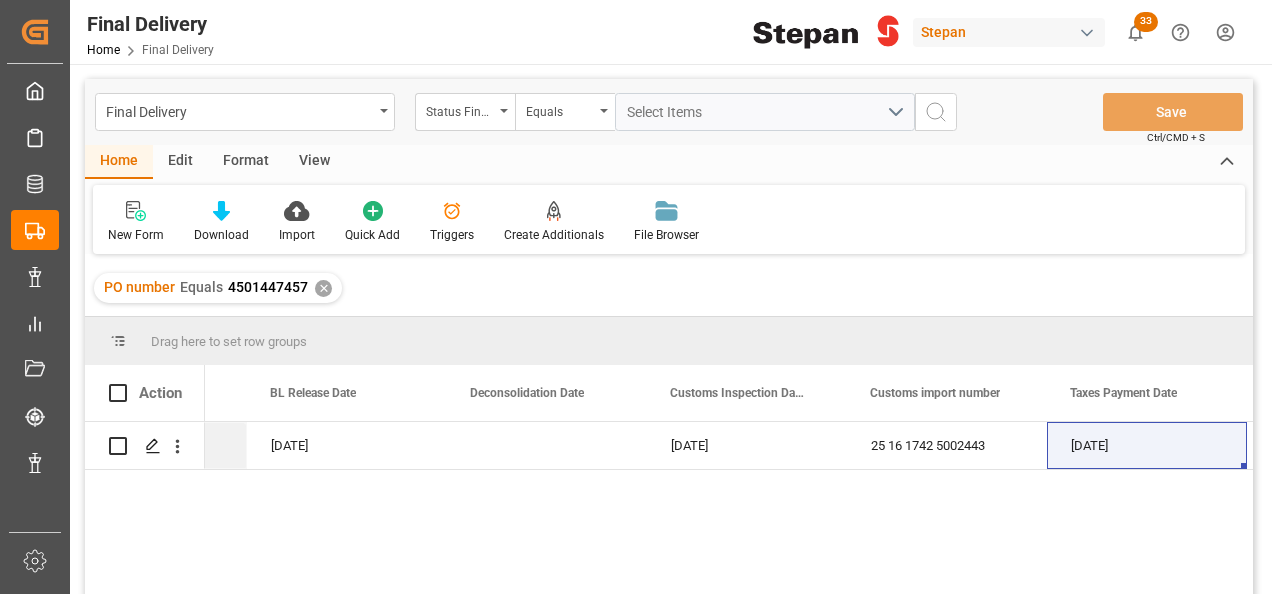 drag, startPoint x: 326, startPoint y: 287, endPoint x: 574, endPoint y: 326, distance: 251.0478 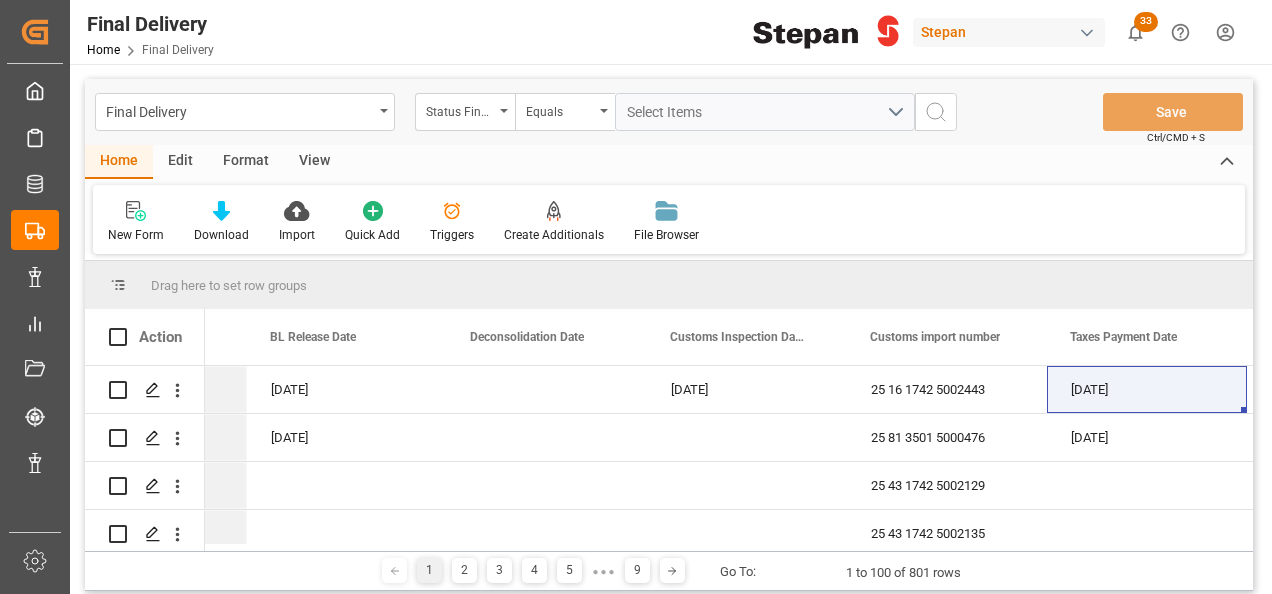 scroll, scrollTop: 0, scrollLeft: 1159, axis: horizontal 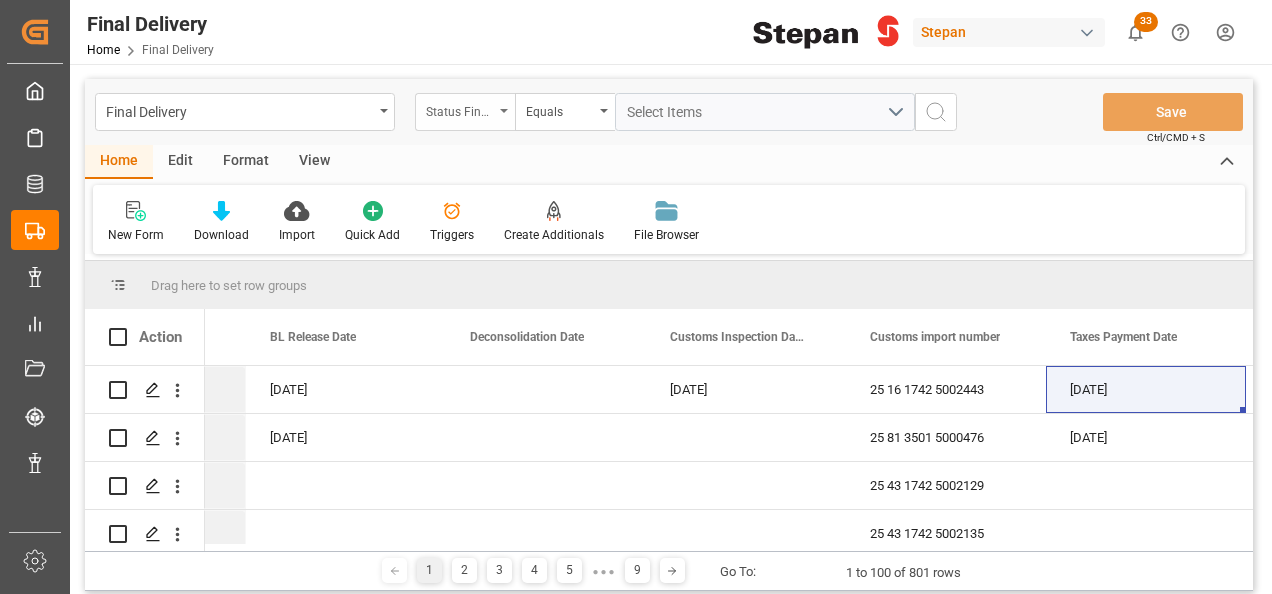click at bounding box center (504, 111) 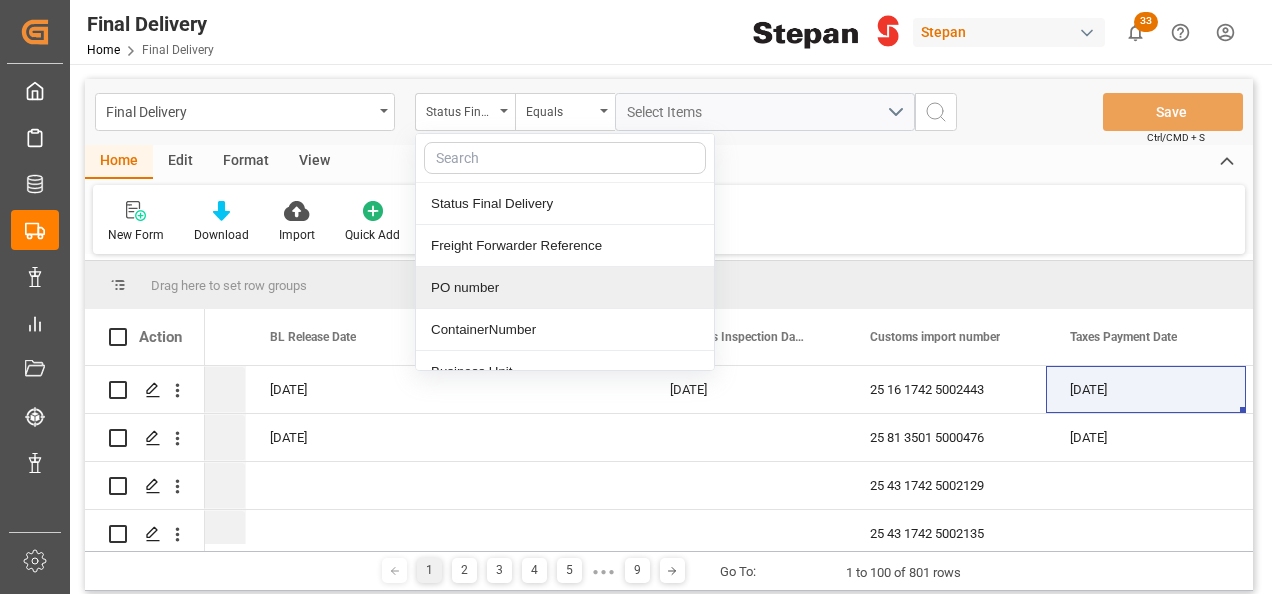 click on "PO number" at bounding box center [565, 288] 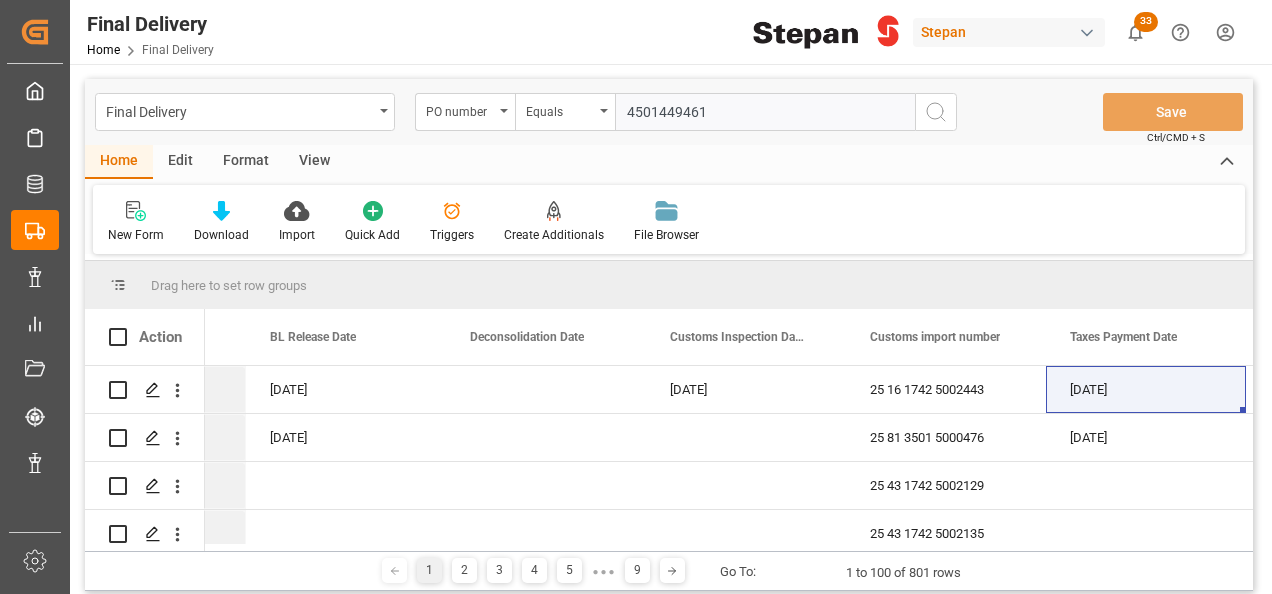 type on "4501449461" 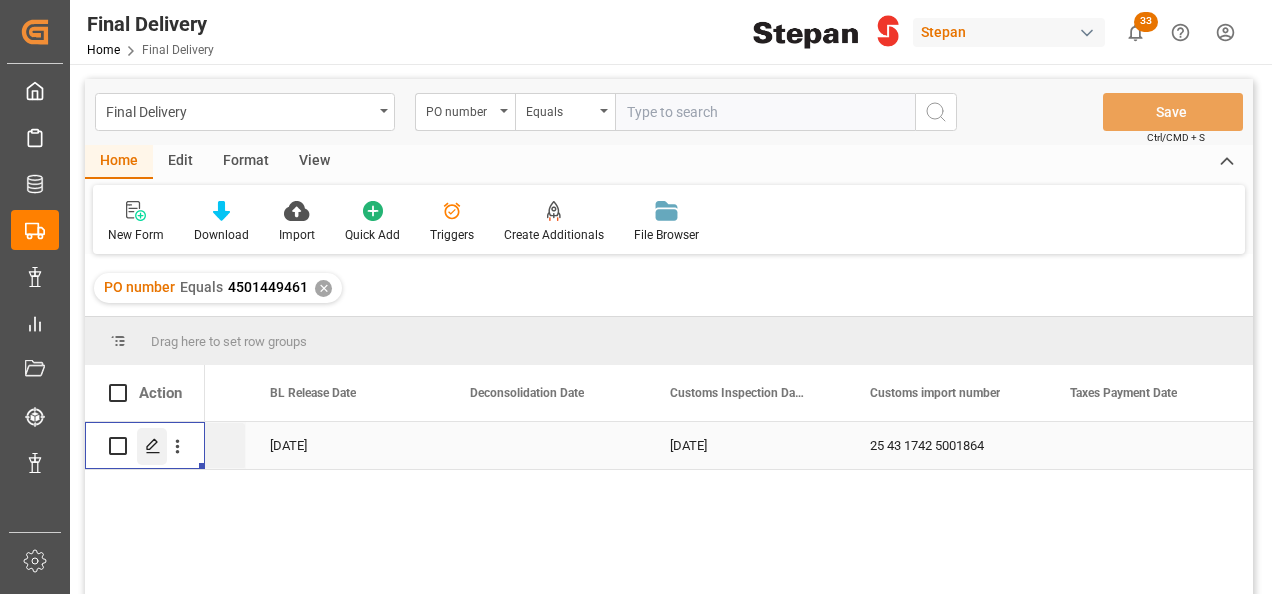 click 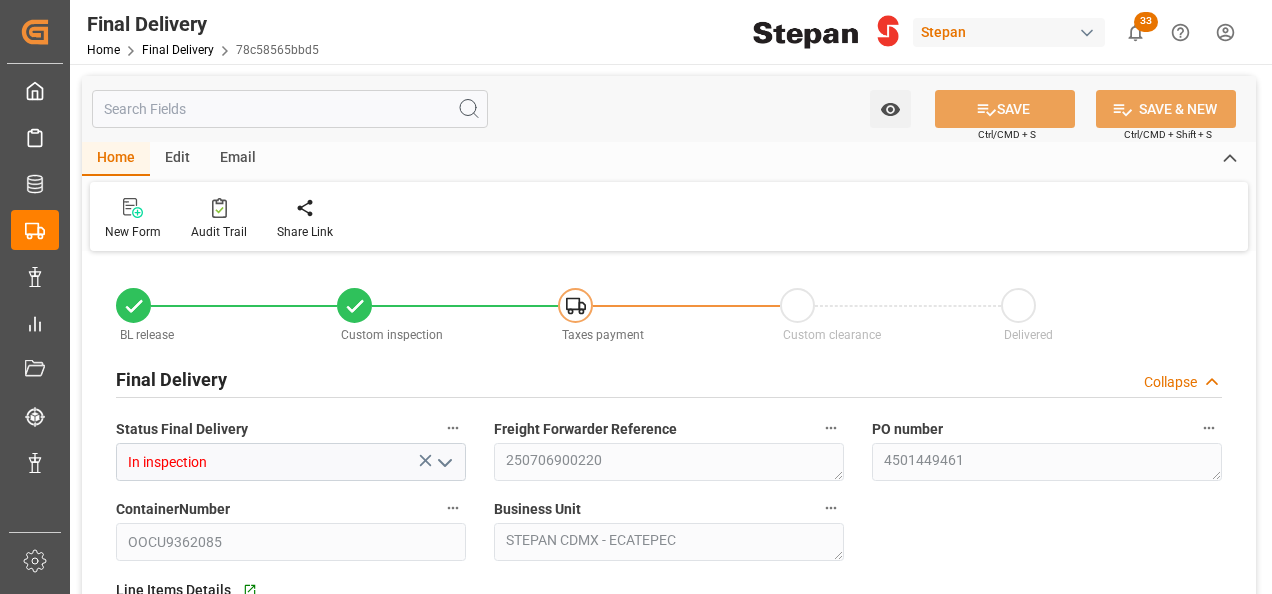 type on "[DATE]" 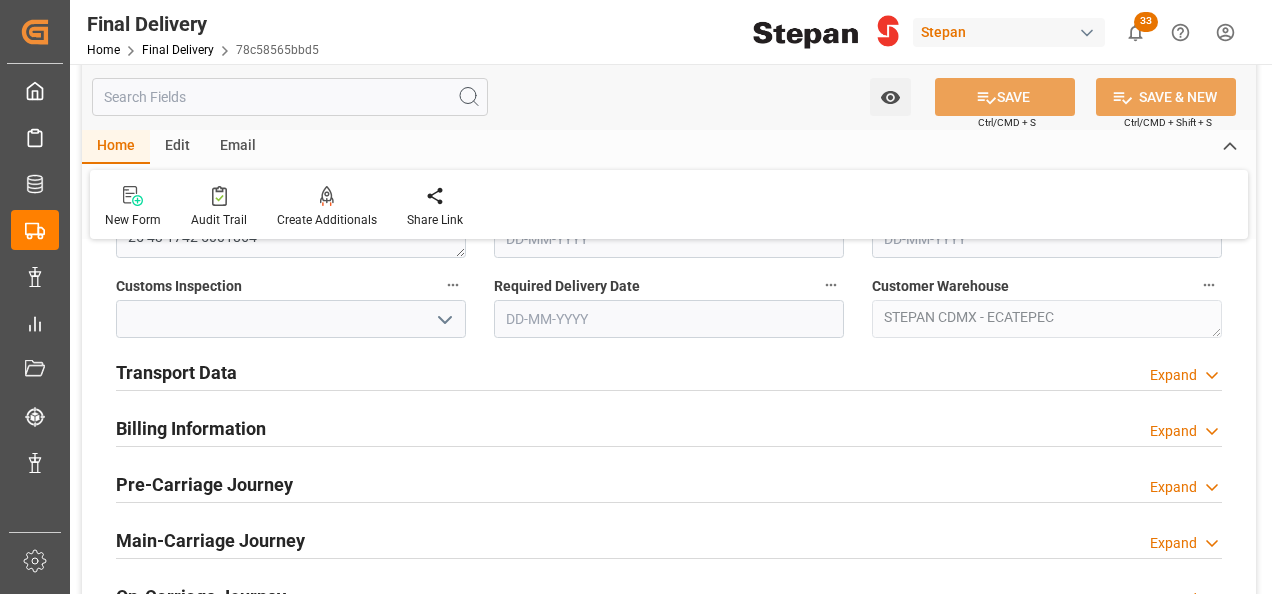 scroll, scrollTop: 700, scrollLeft: 0, axis: vertical 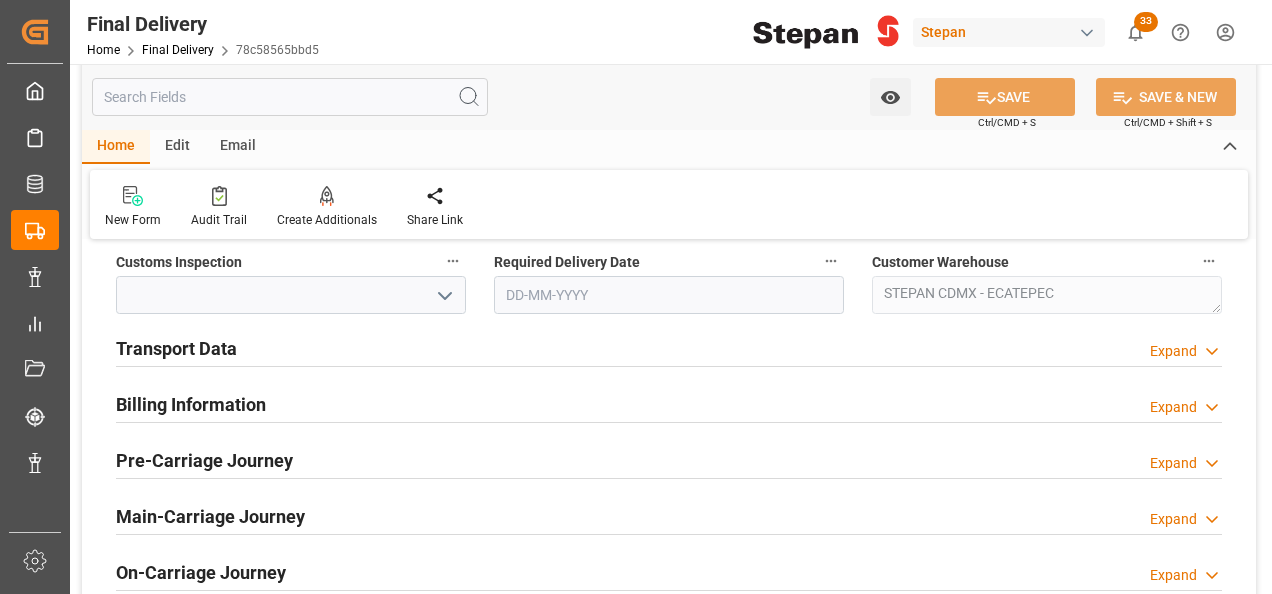 drag, startPoint x: 212, startPoint y: 349, endPoint x: 212, endPoint y: 368, distance: 19 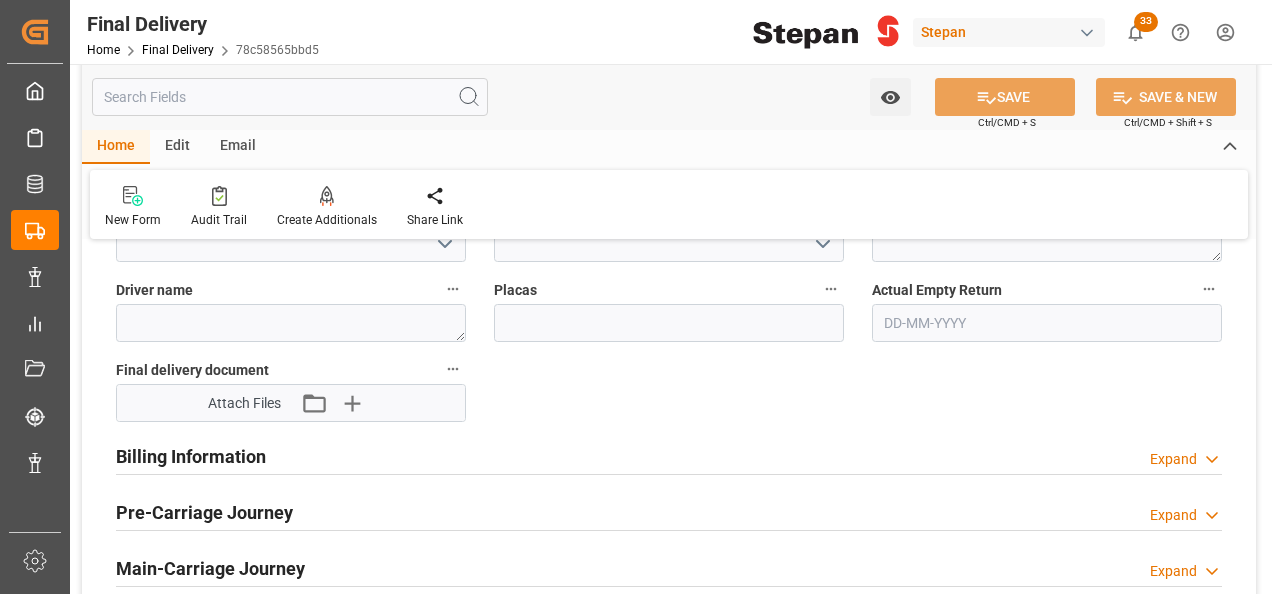scroll, scrollTop: 1000, scrollLeft: 0, axis: vertical 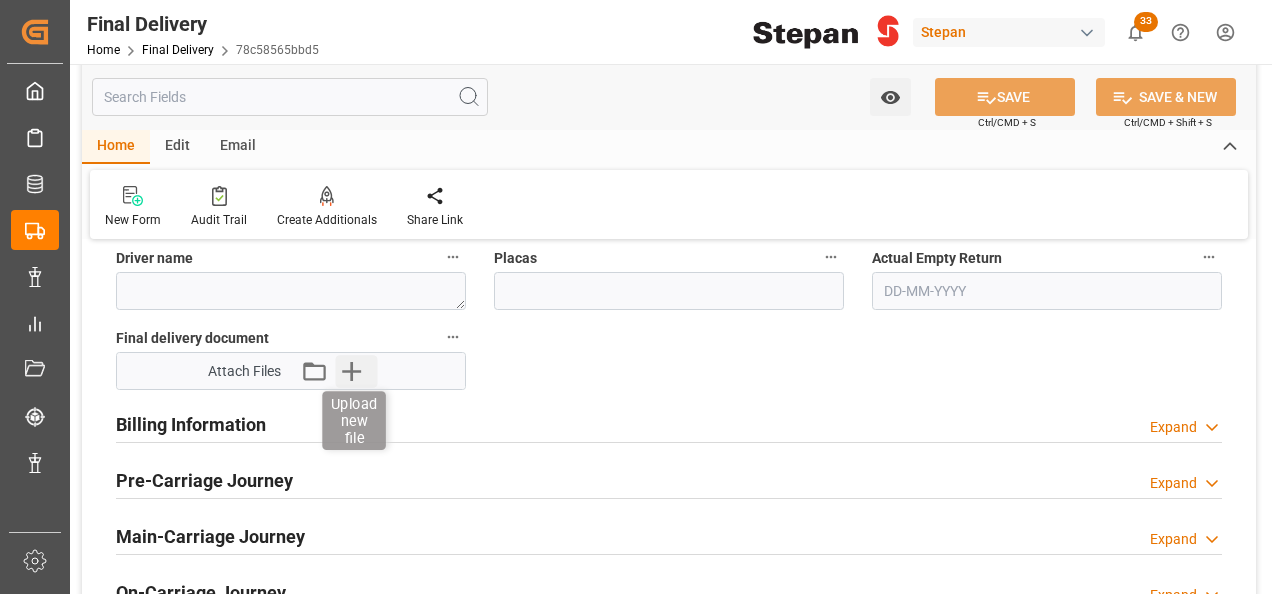 click 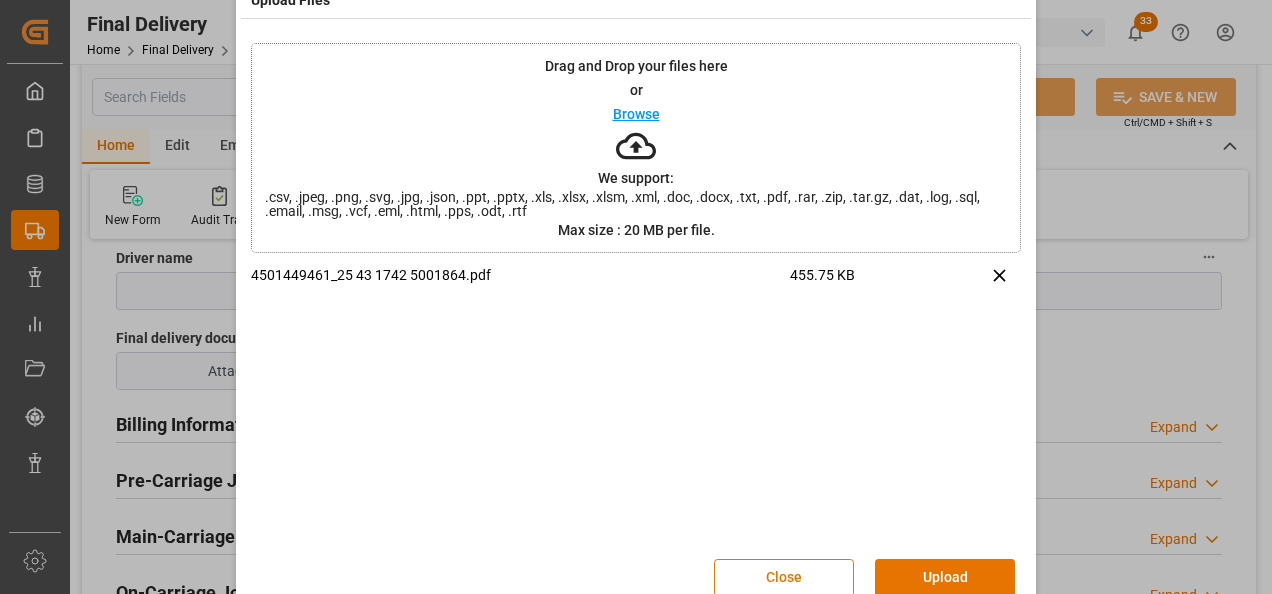 scroll, scrollTop: 79, scrollLeft: 0, axis: vertical 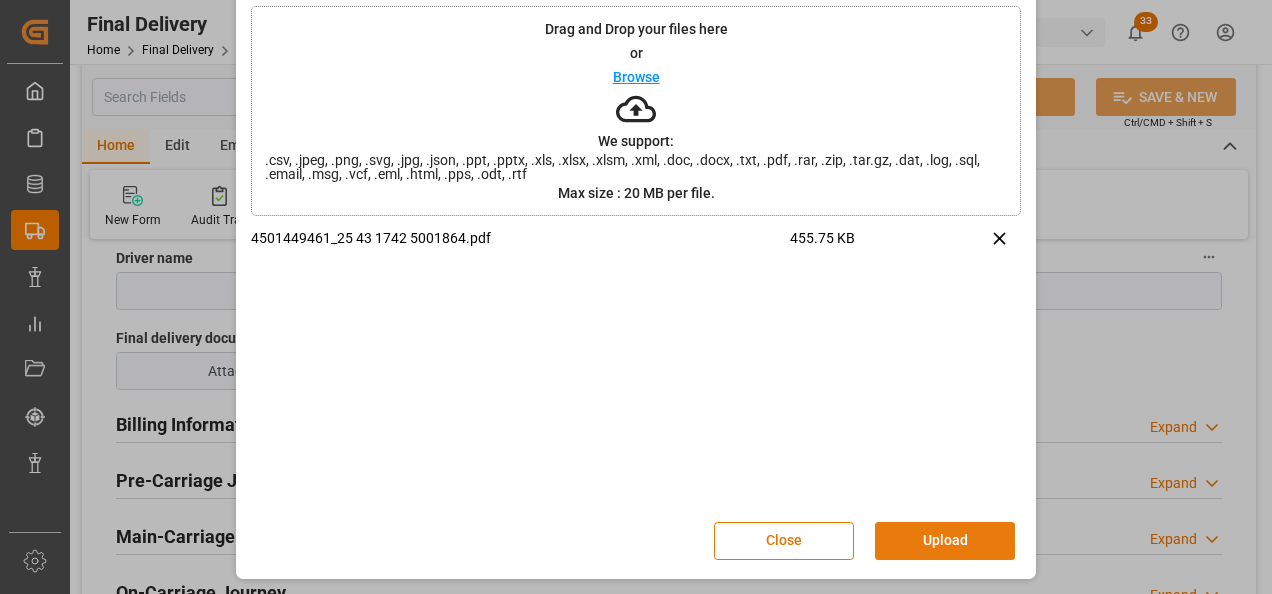click on "Upload" at bounding box center (945, 541) 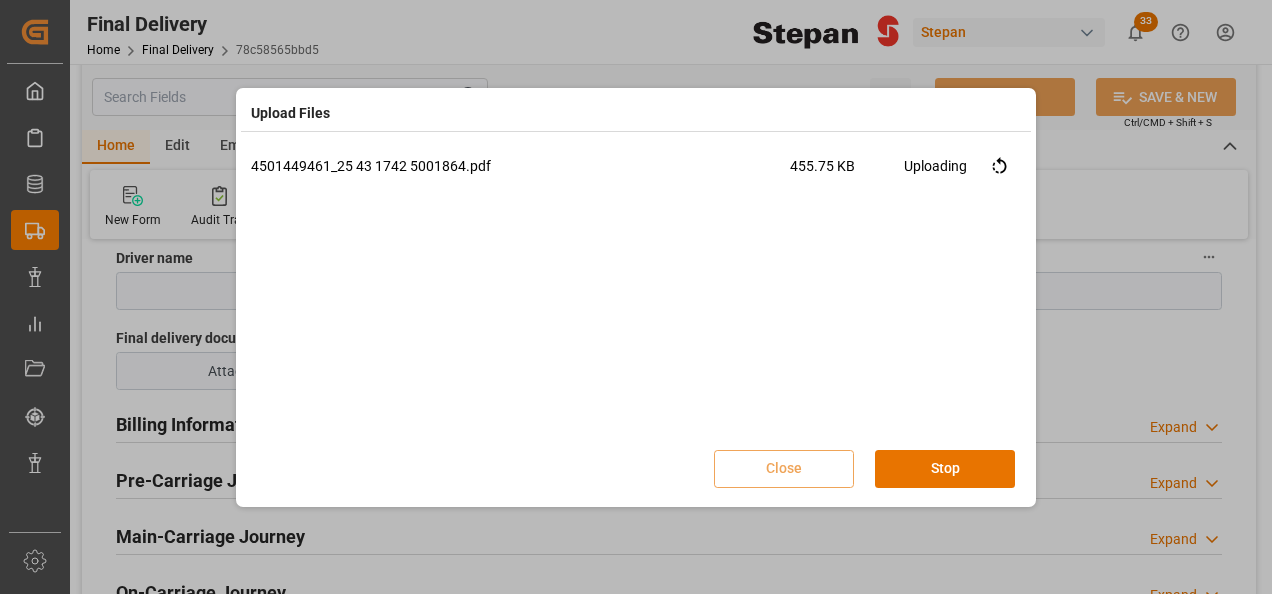 scroll, scrollTop: 0, scrollLeft: 0, axis: both 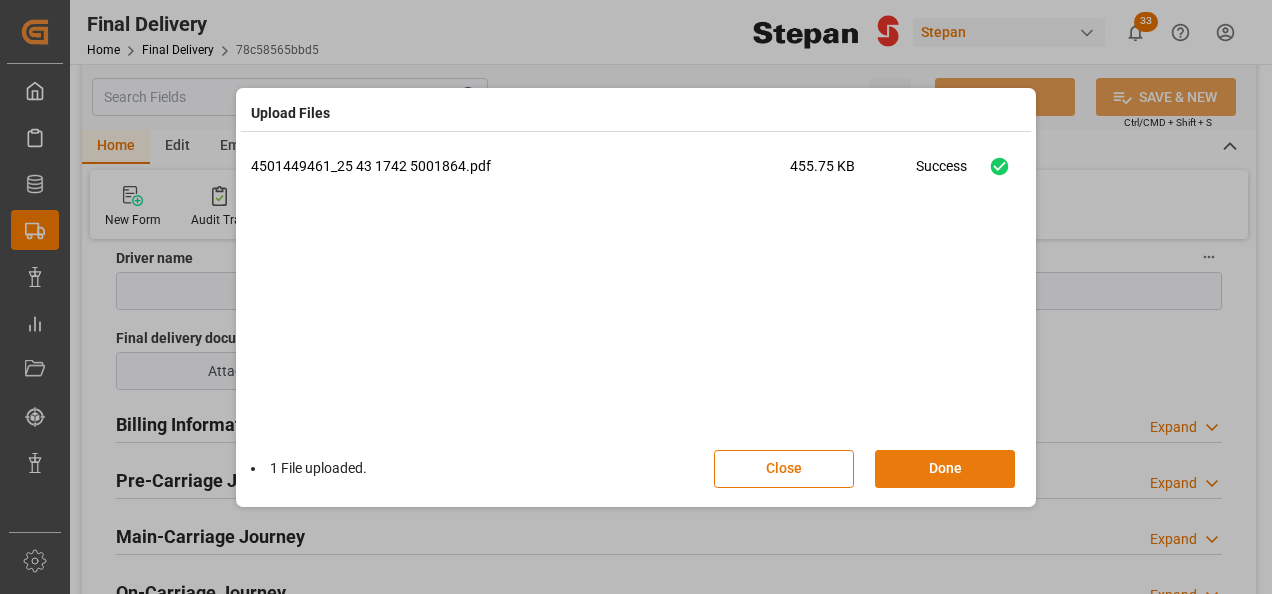 click on "Done" at bounding box center (945, 469) 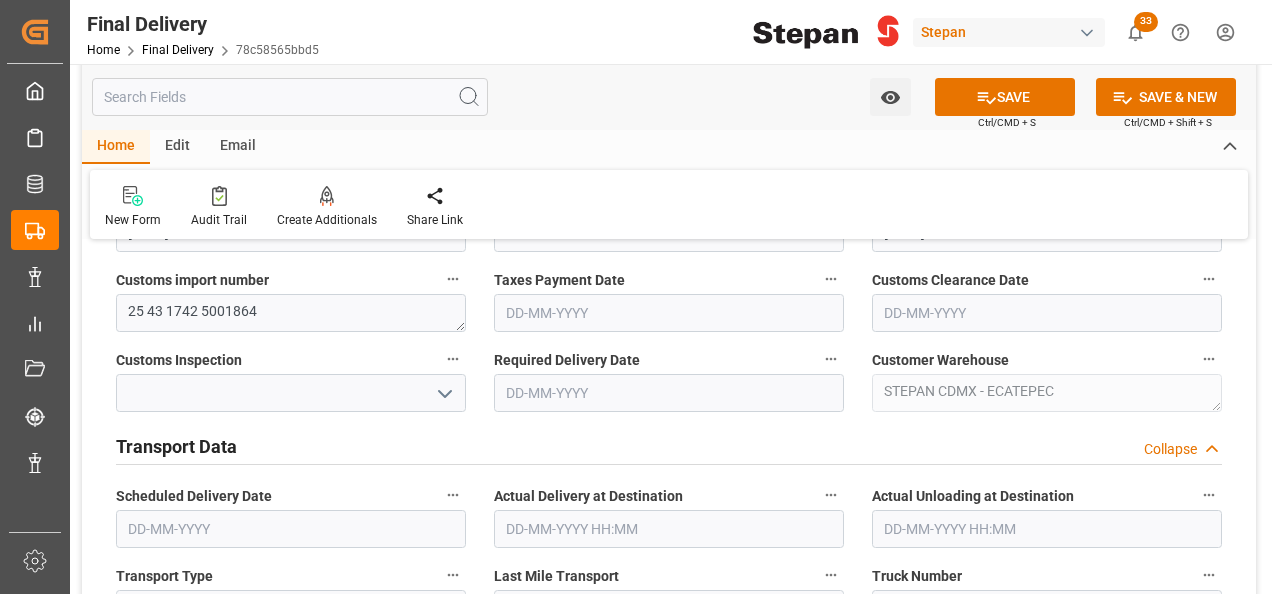 scroll, scrollTop: 600, scrollLeft: 0, axis: vertical 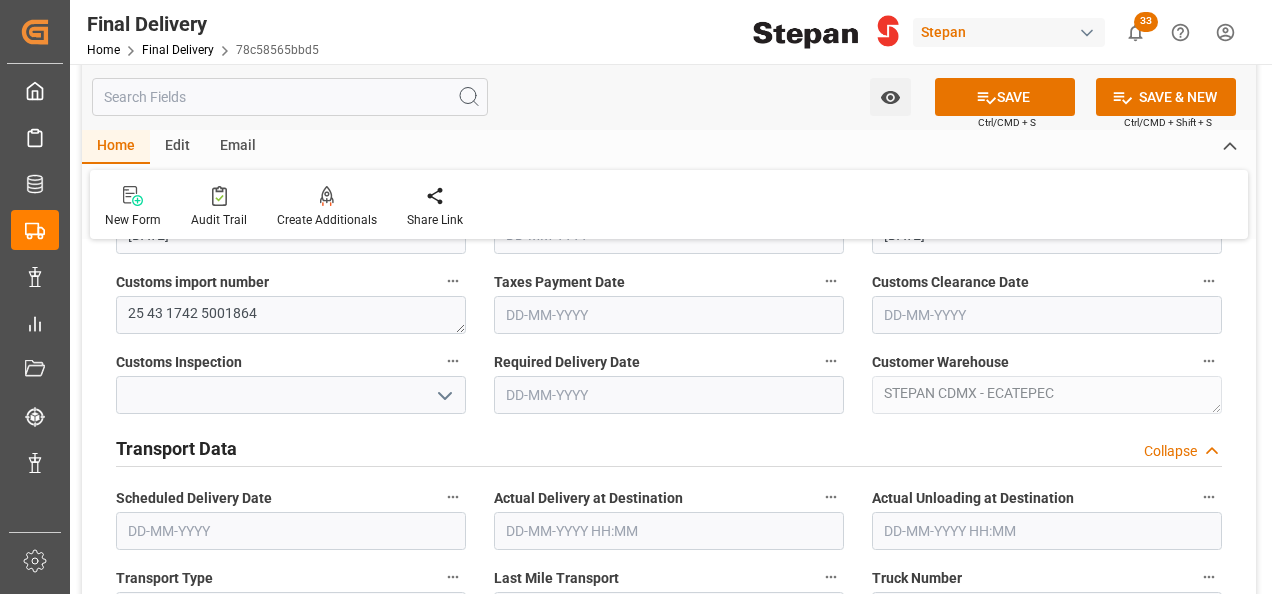 click at bounding box center [669, 315] 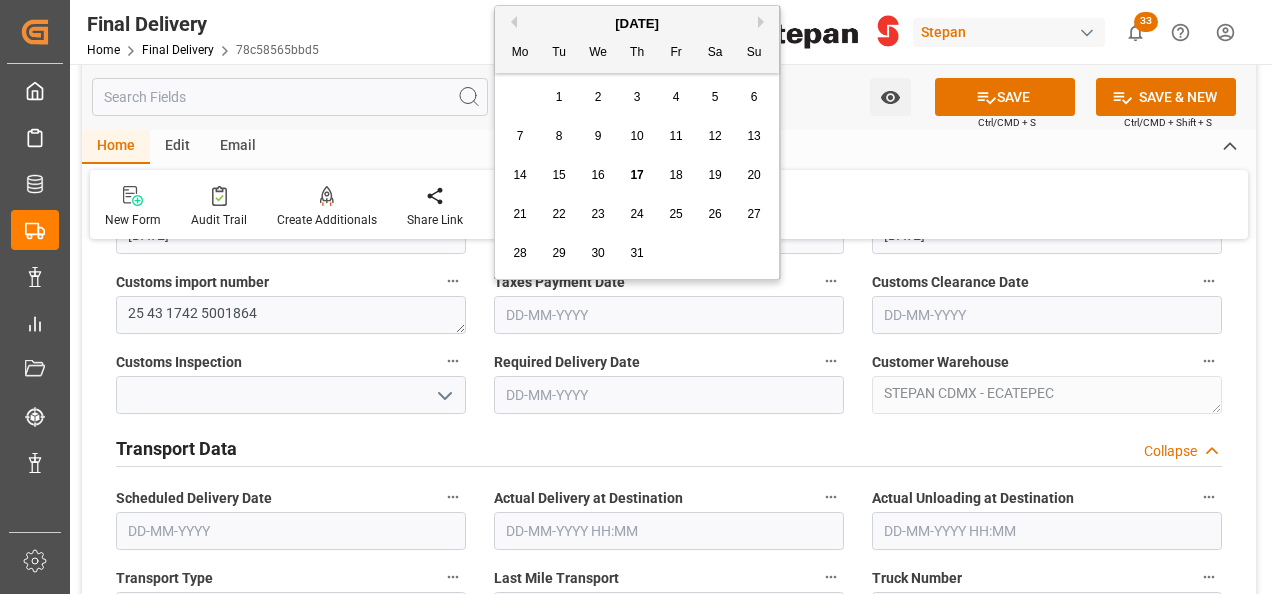 click on "17" at bounding box center [636, 175] 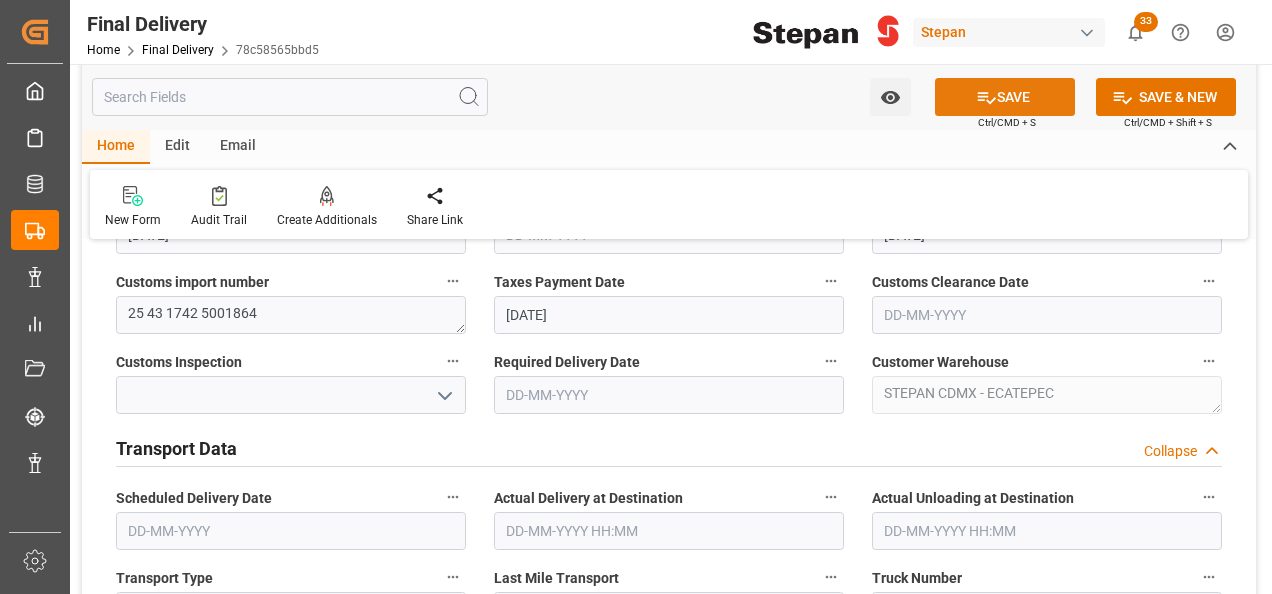 click on "SAVE" at bounding box center [1005, 97] 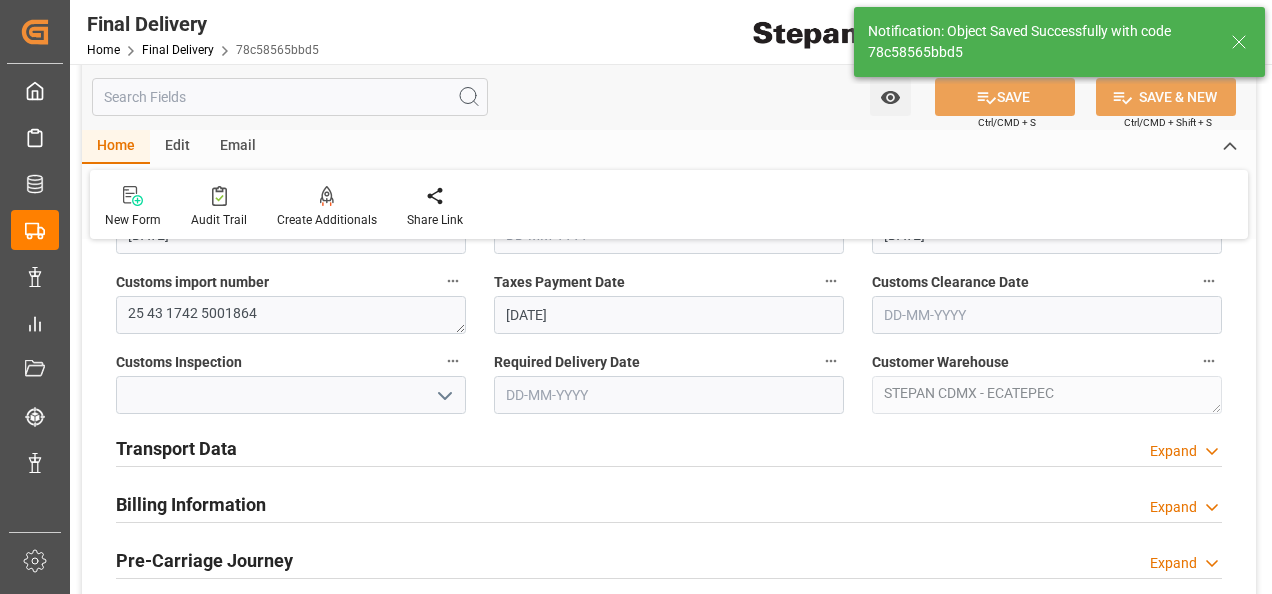 type on "Taxes paid" 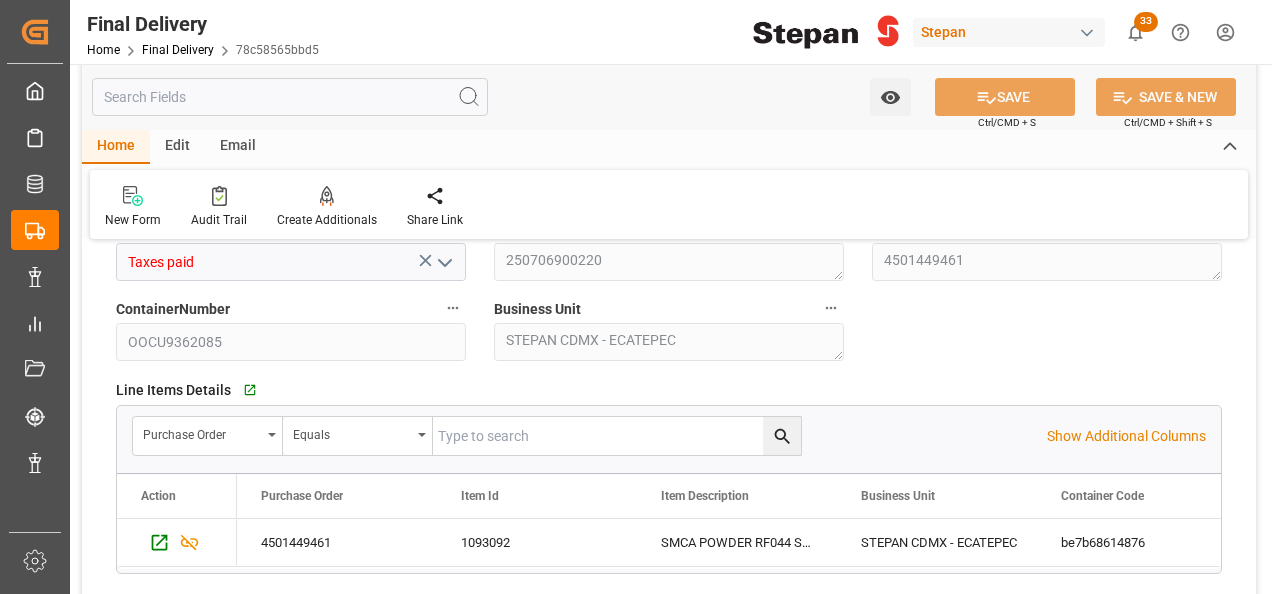 scroll, scrollTop: 0, scrollLeft: 0, axis: both 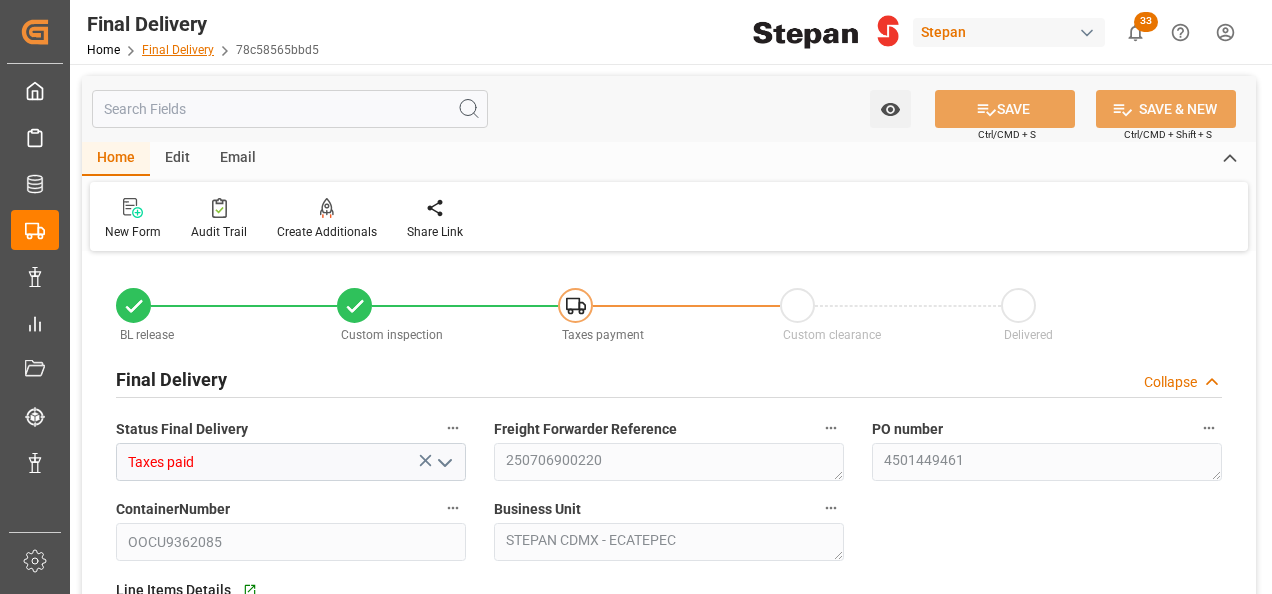 click on "Final Delivery" at bounding box center [178, 50] 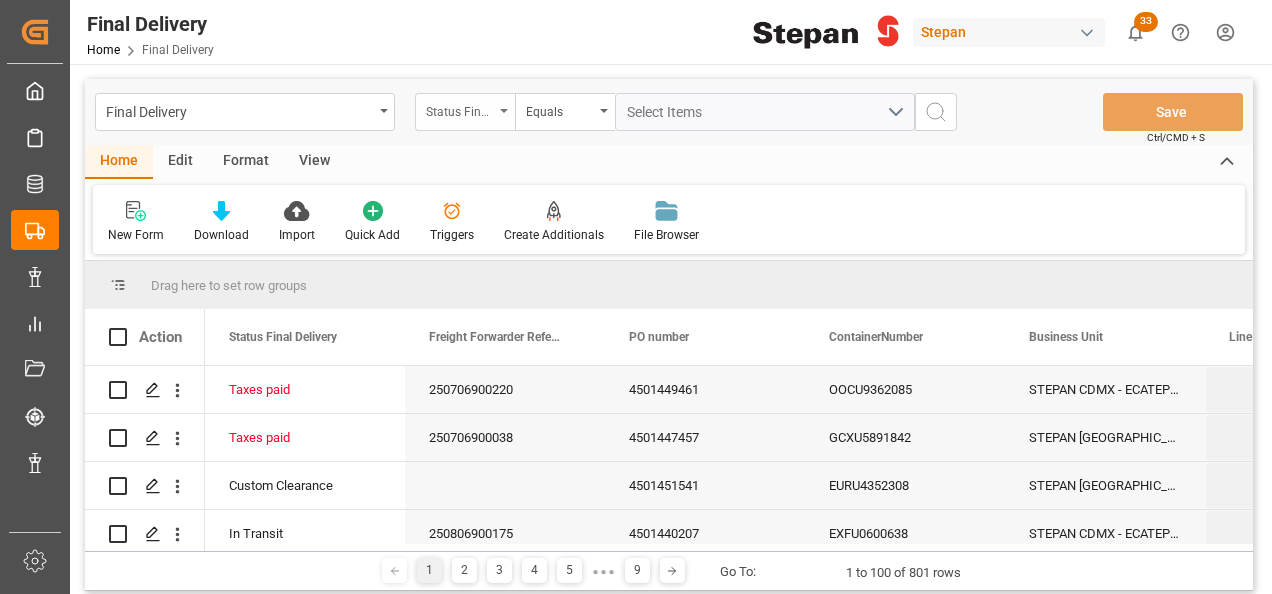 click on "Status Final Delivery" at bounding box center [465, 112] 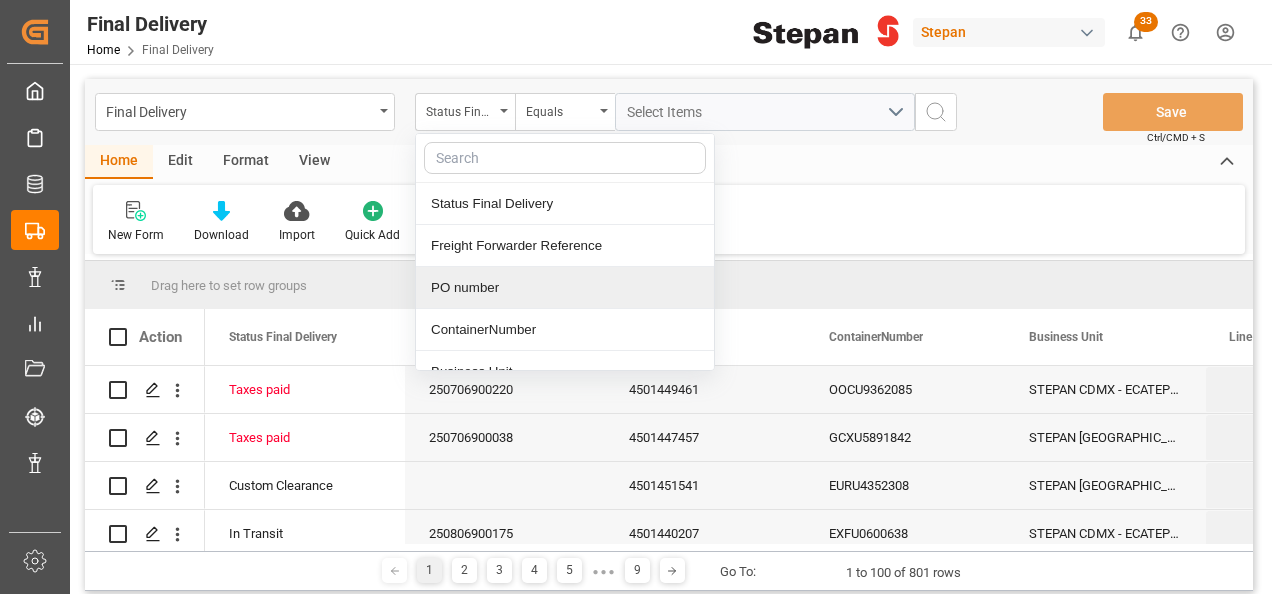 click on "PO number" at bounding box center (565, 288) 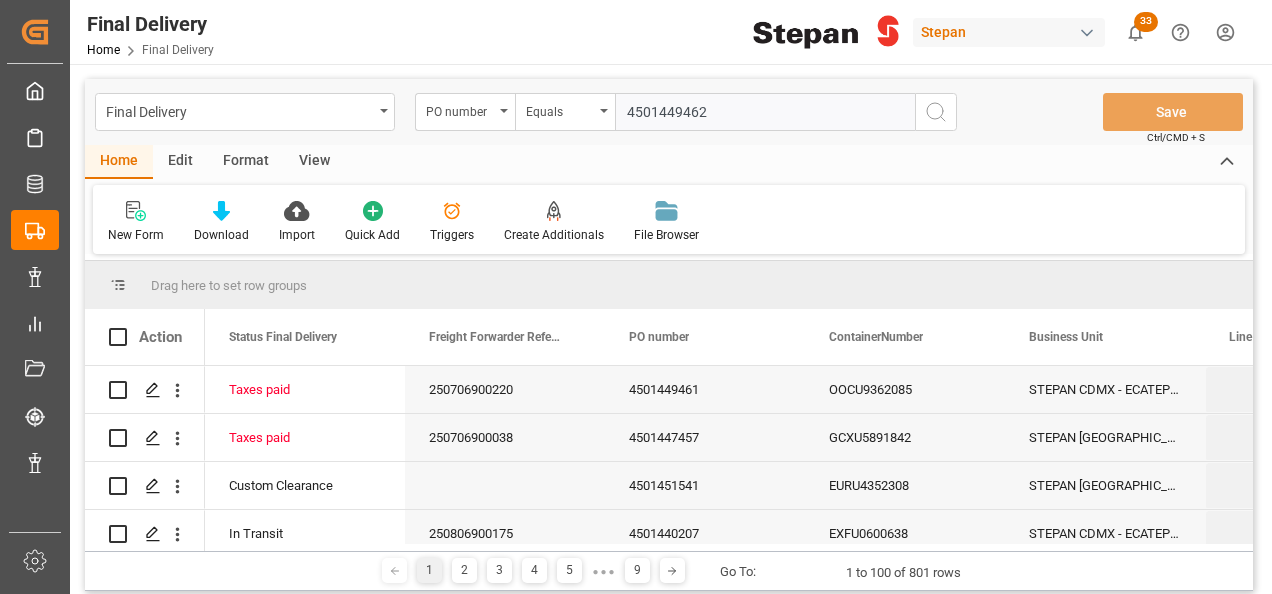 type on "4501449462" 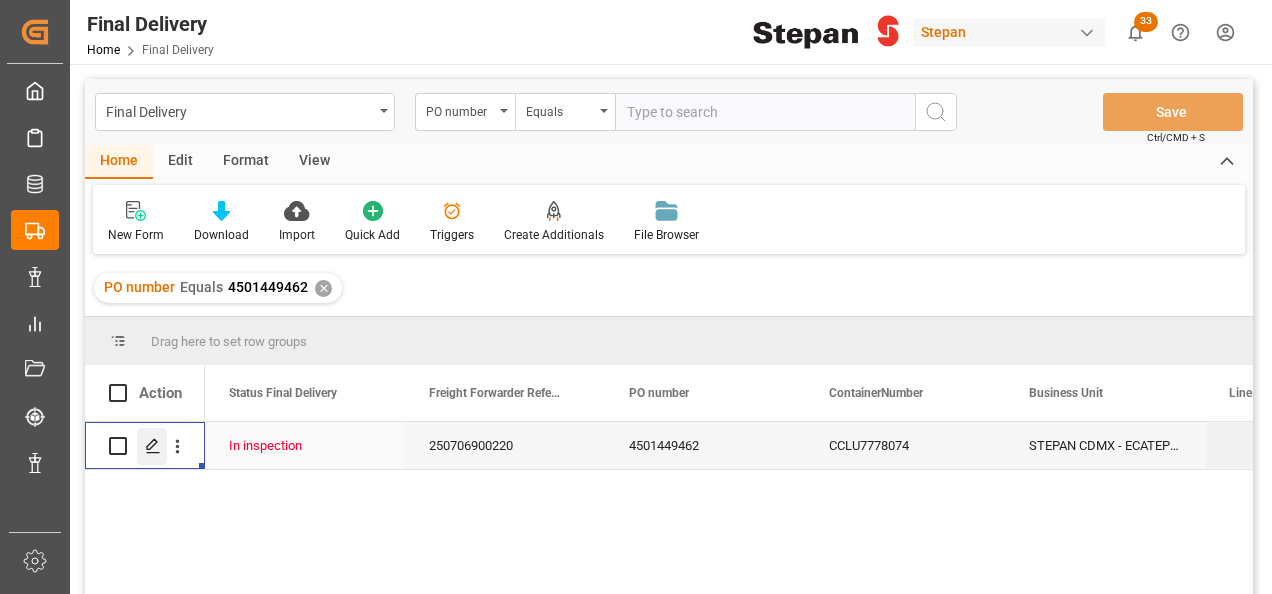 click 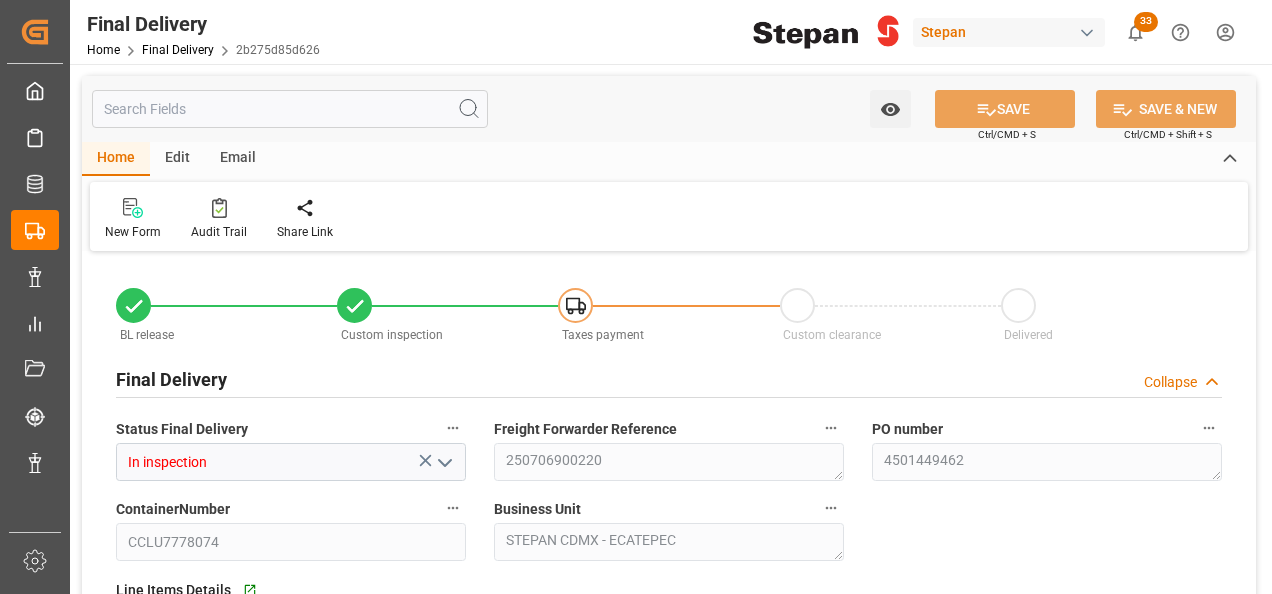 type on "[DATE]" 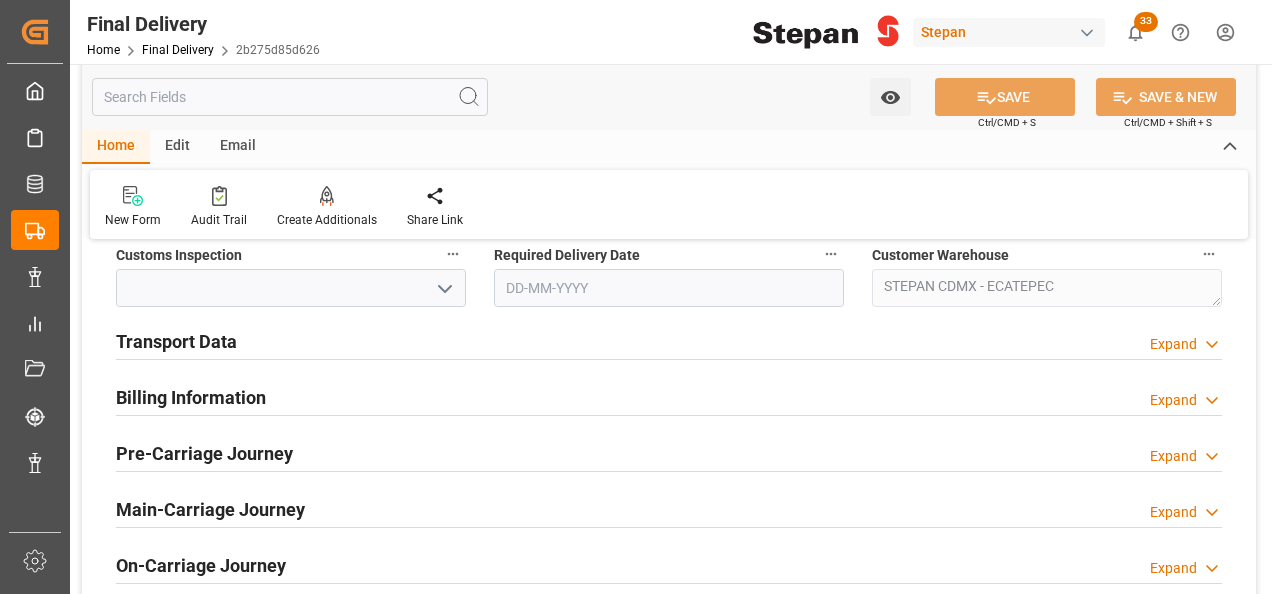 scroll, scrollTop: 600, scrollLeft: 0, axis: vertical 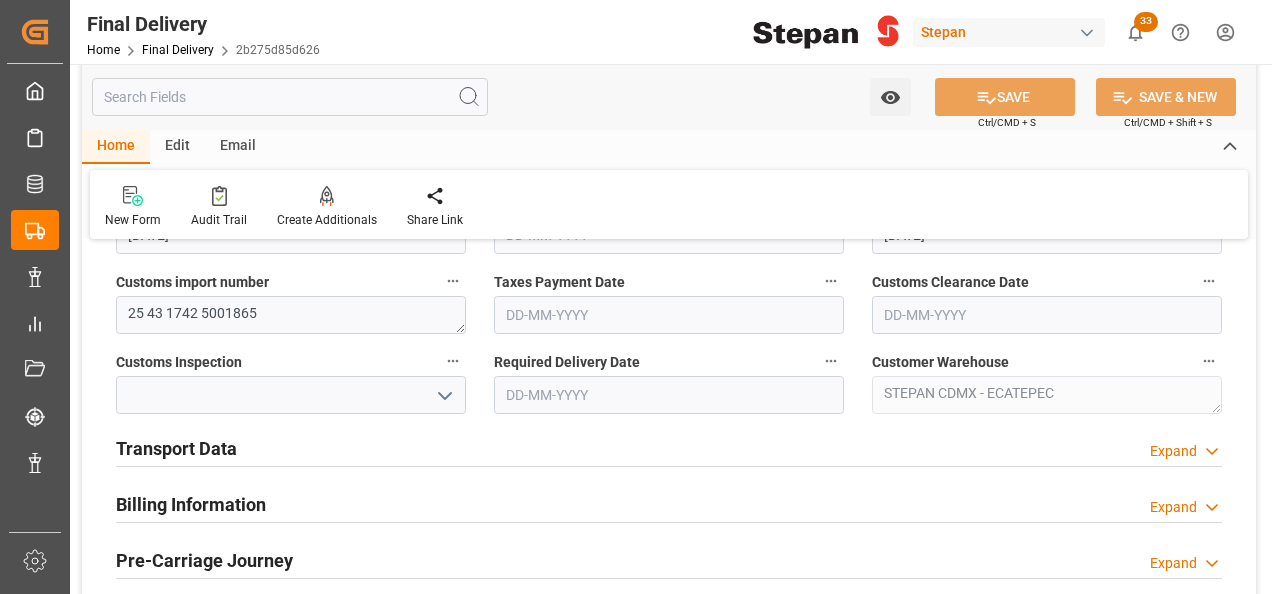 click on "Transport Data" at bounding box center [176, 448] 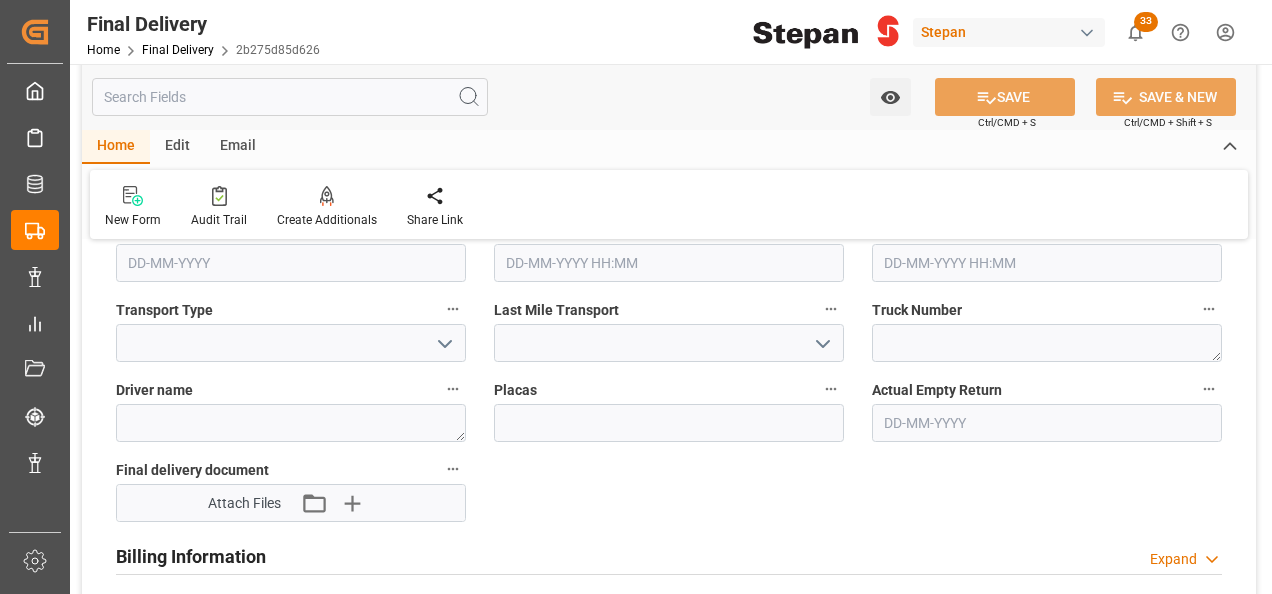 scroll, scrollTop: 900, scrollLeft: 0, axis: vertical 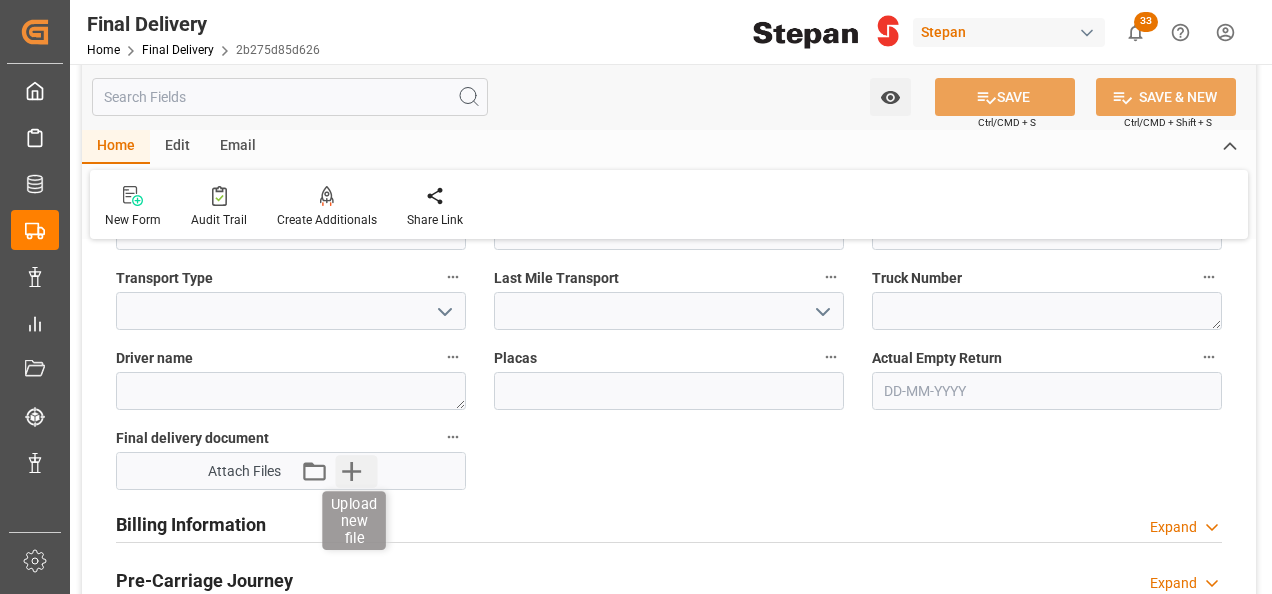 click 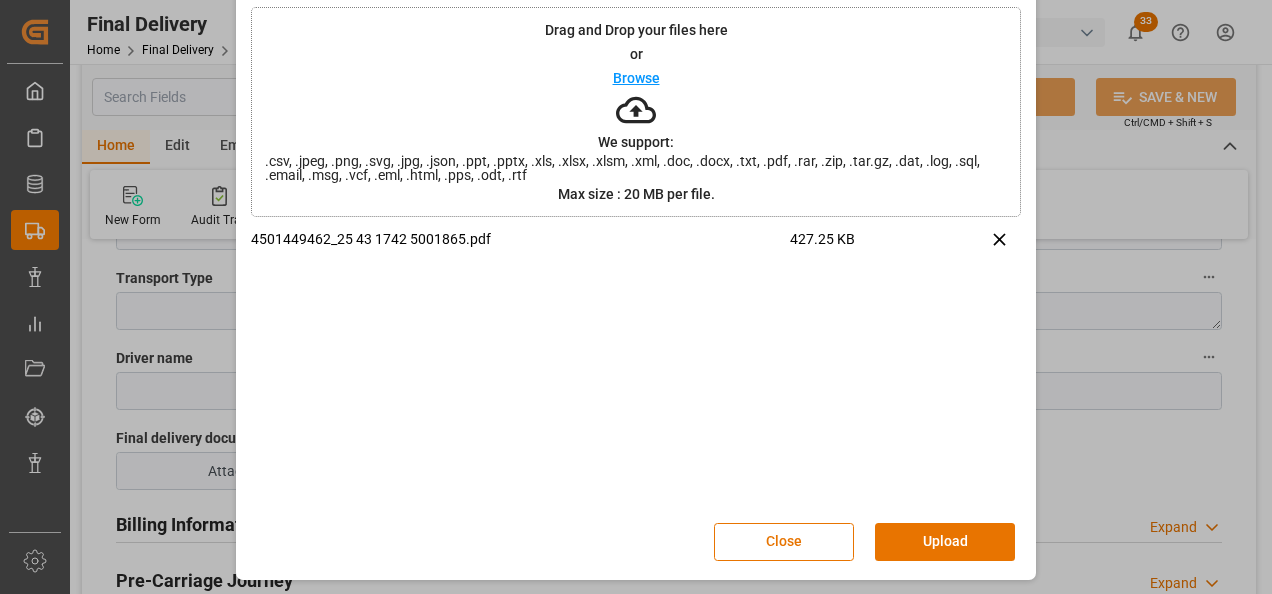scroll, scrollTop: 79, scrollLeft: 0, axis: vertical 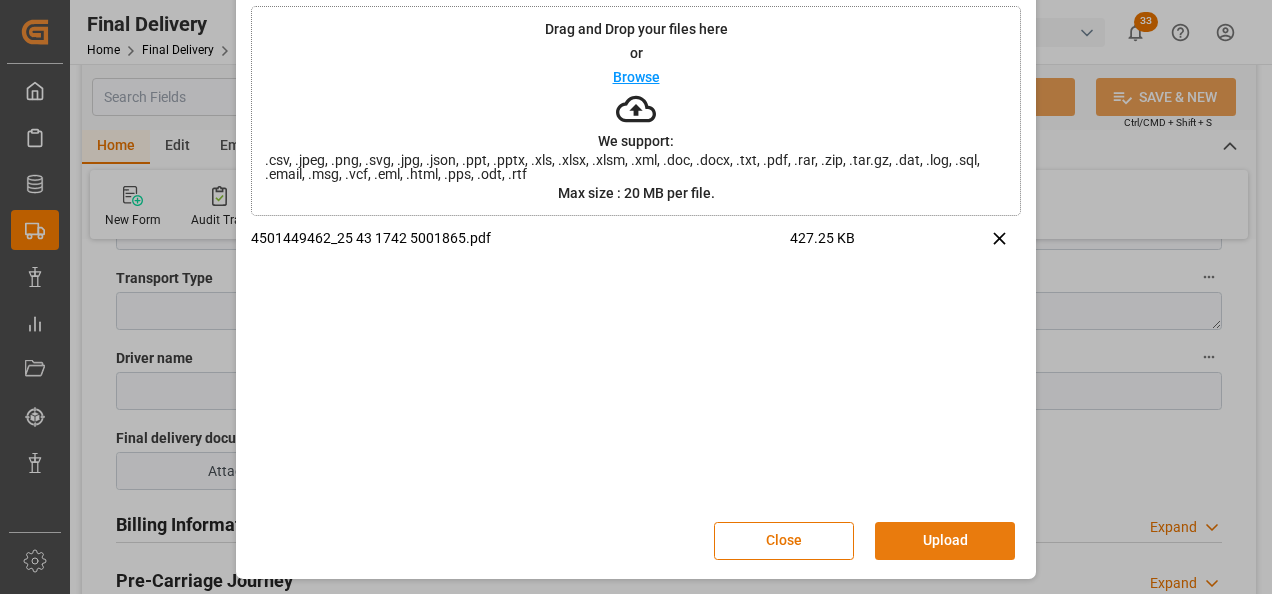 click on "Upload" at bounding box center [945, 541] 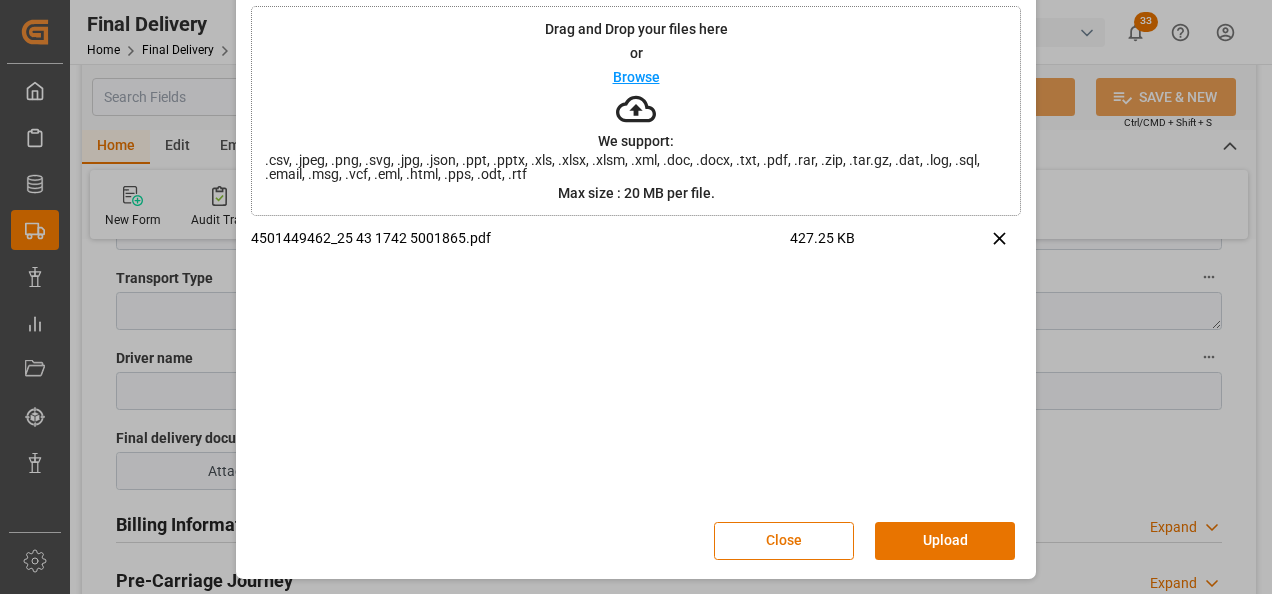 scroll, scrollTop: 0, scrollLeft: 0, axis: both 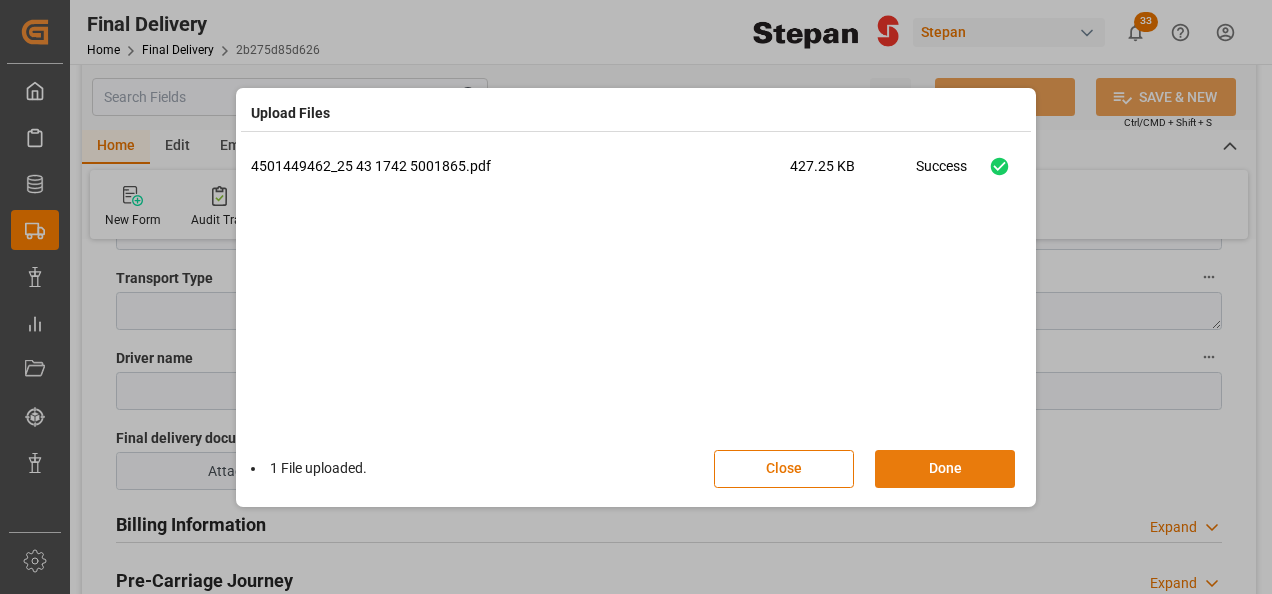 click on "Done" at bounding box center [945, 469] 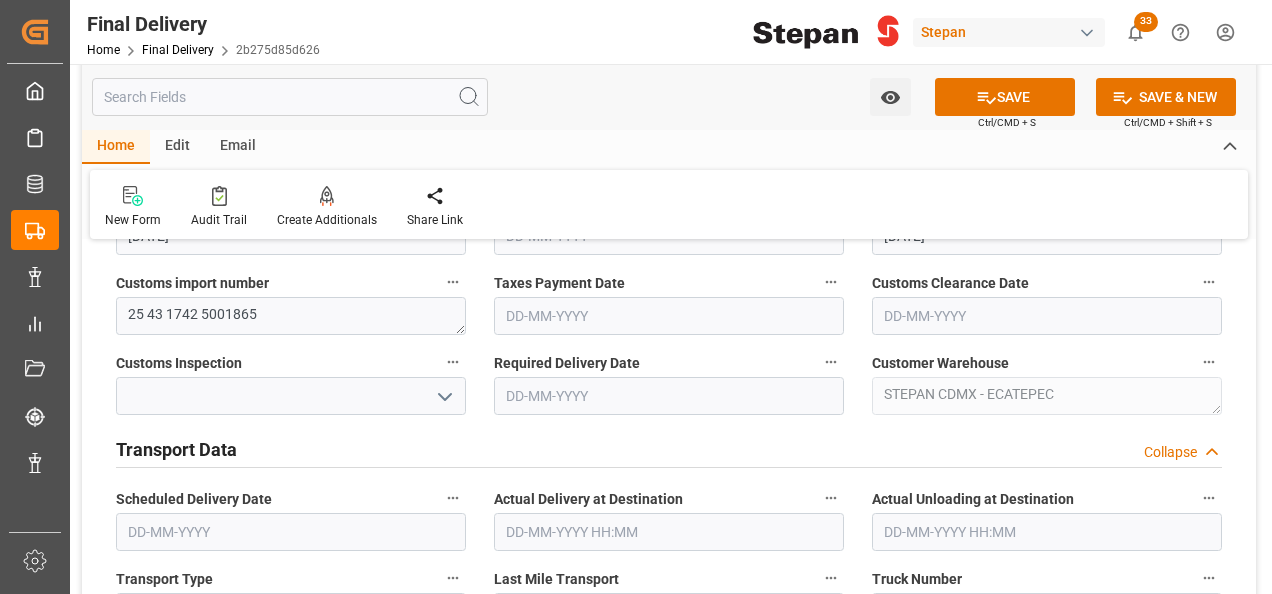 scroll, scrollTop: 500, scrollLeft: 0, axis: vertical 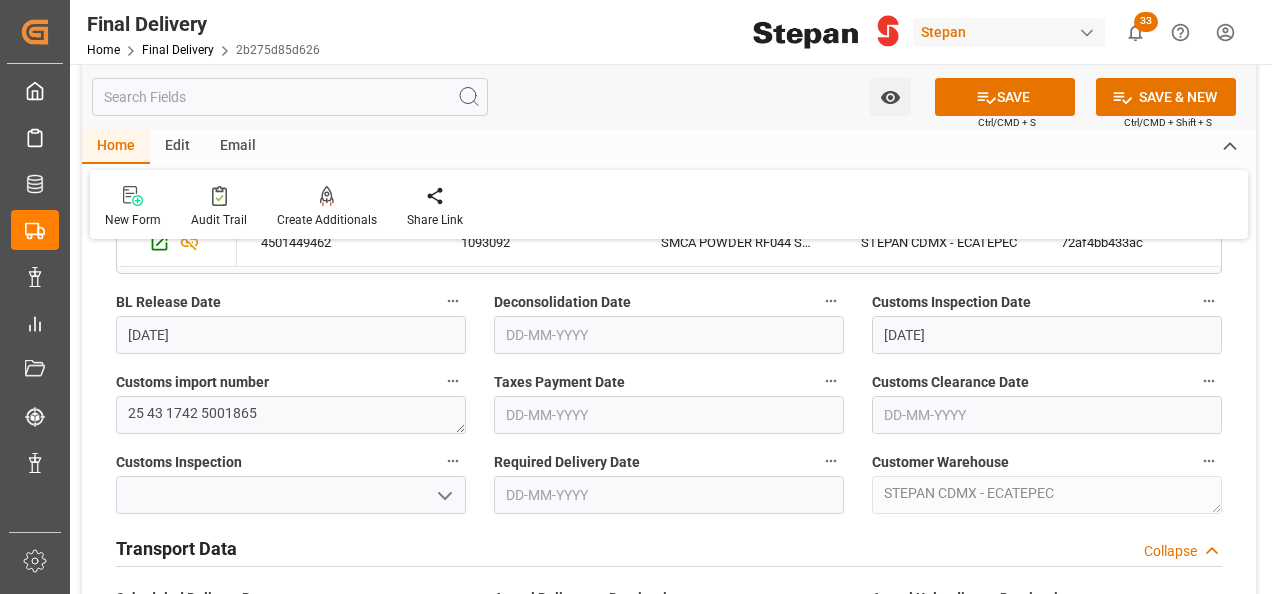 click at bounding box center [669, 415] 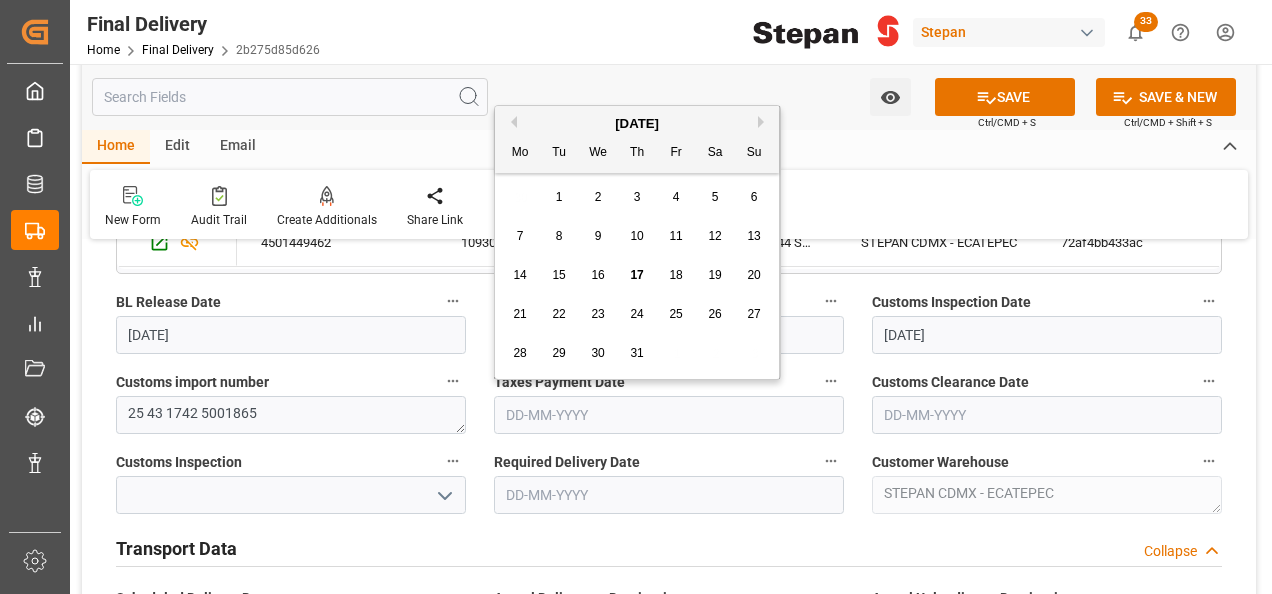 click on "[DATE]" at bounding box center [637, 124] 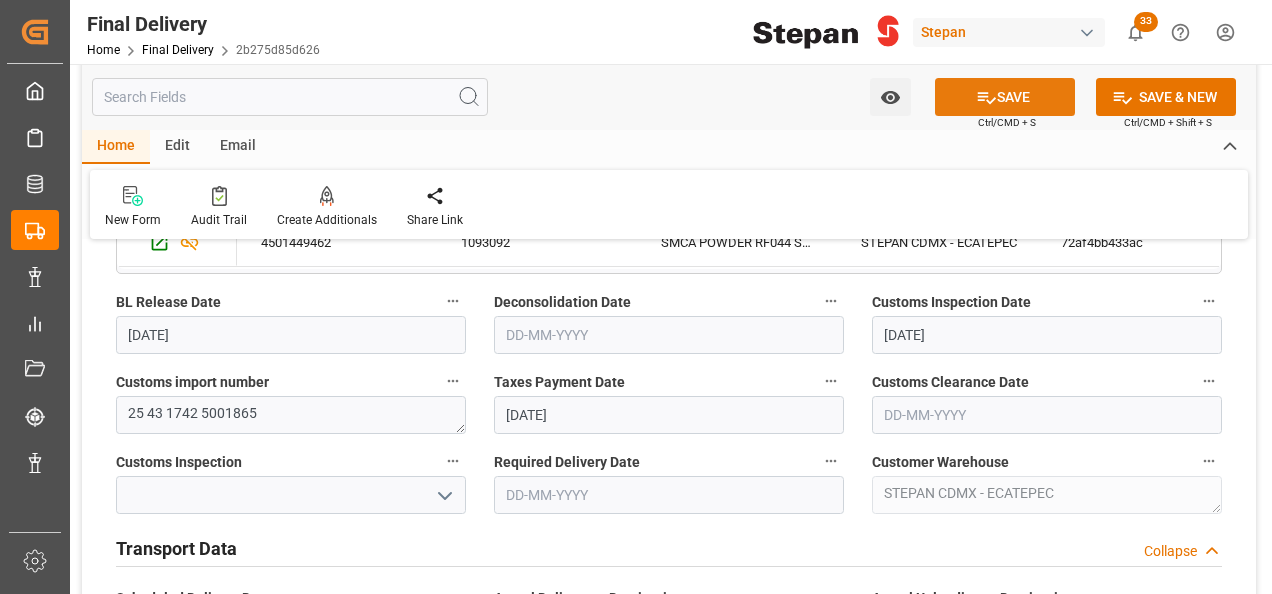 click 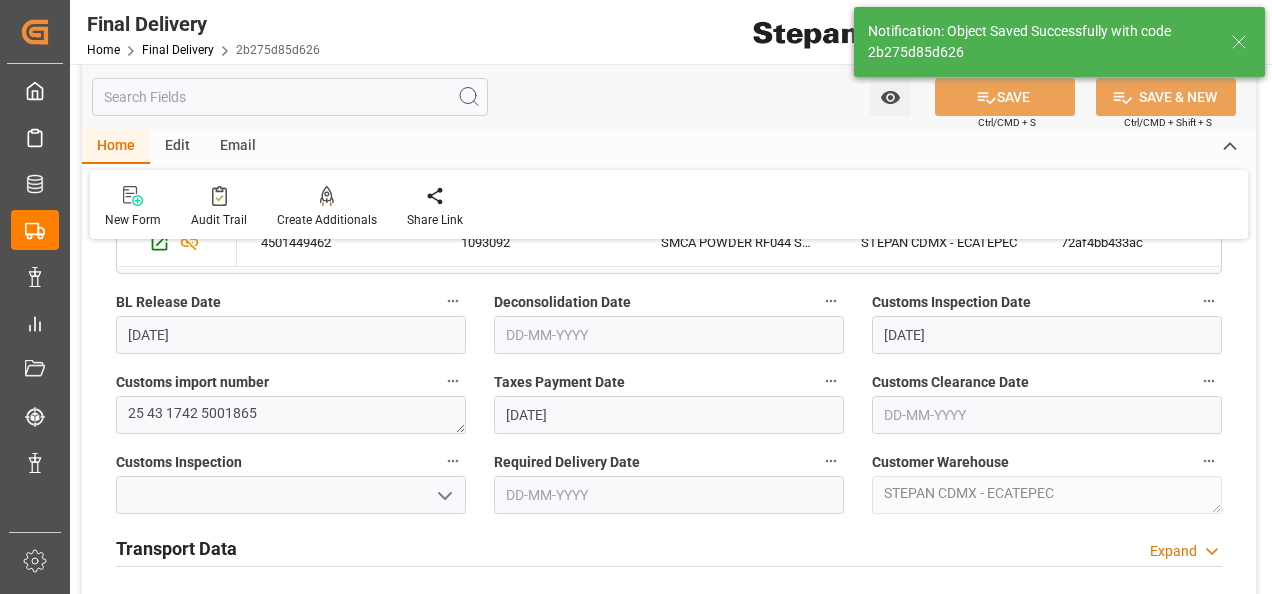 type on "Taxes paid" 